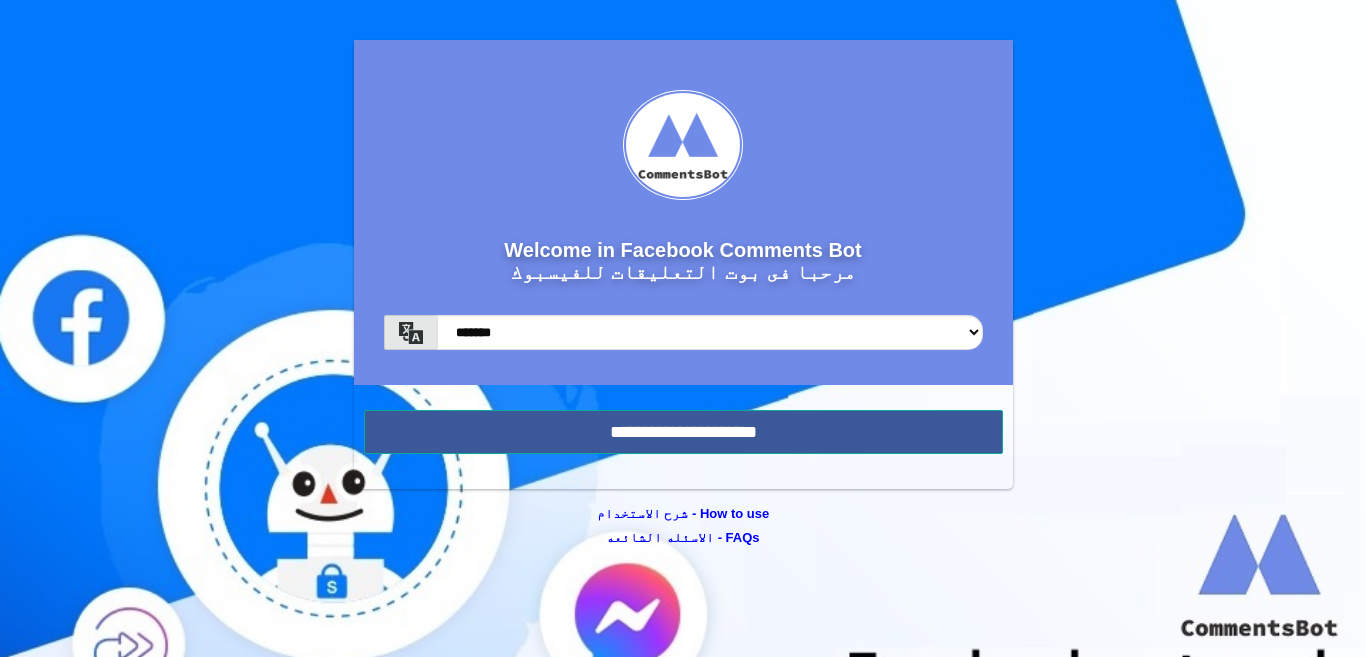 scroll, scrollTop: 0, scrollLeft: 0, axis: both 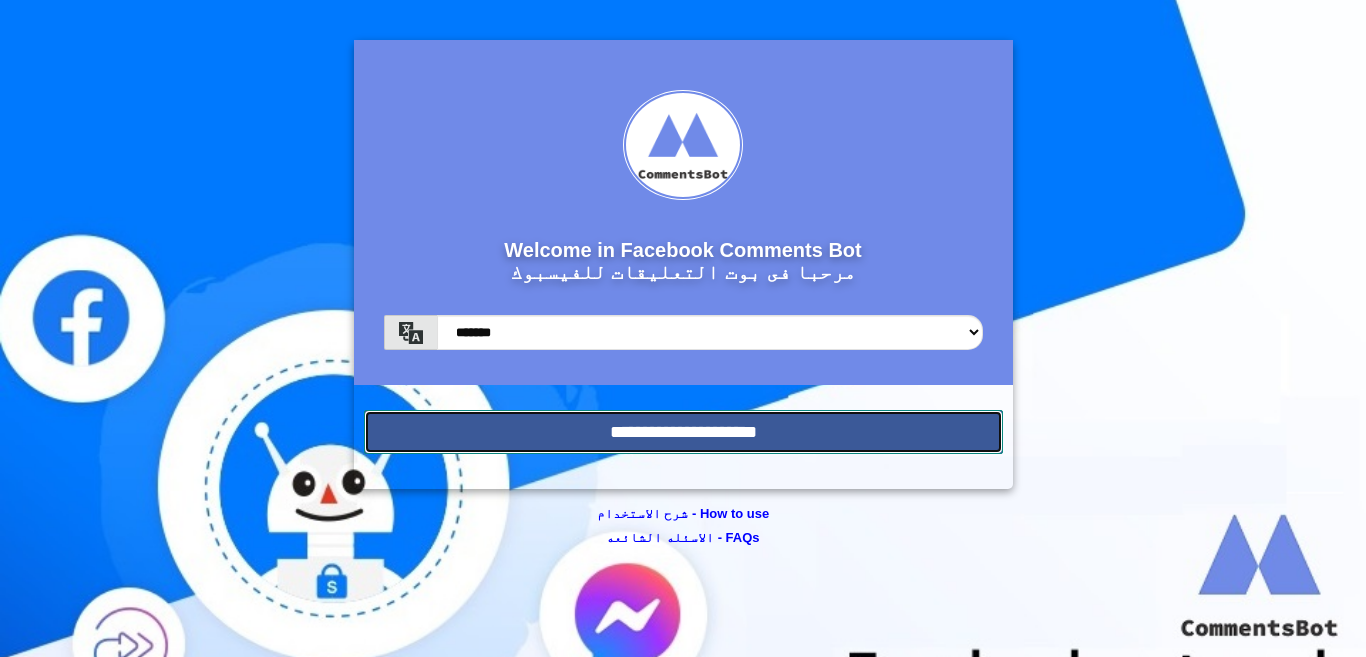 click on "**********" at bounding box center (683, 432) 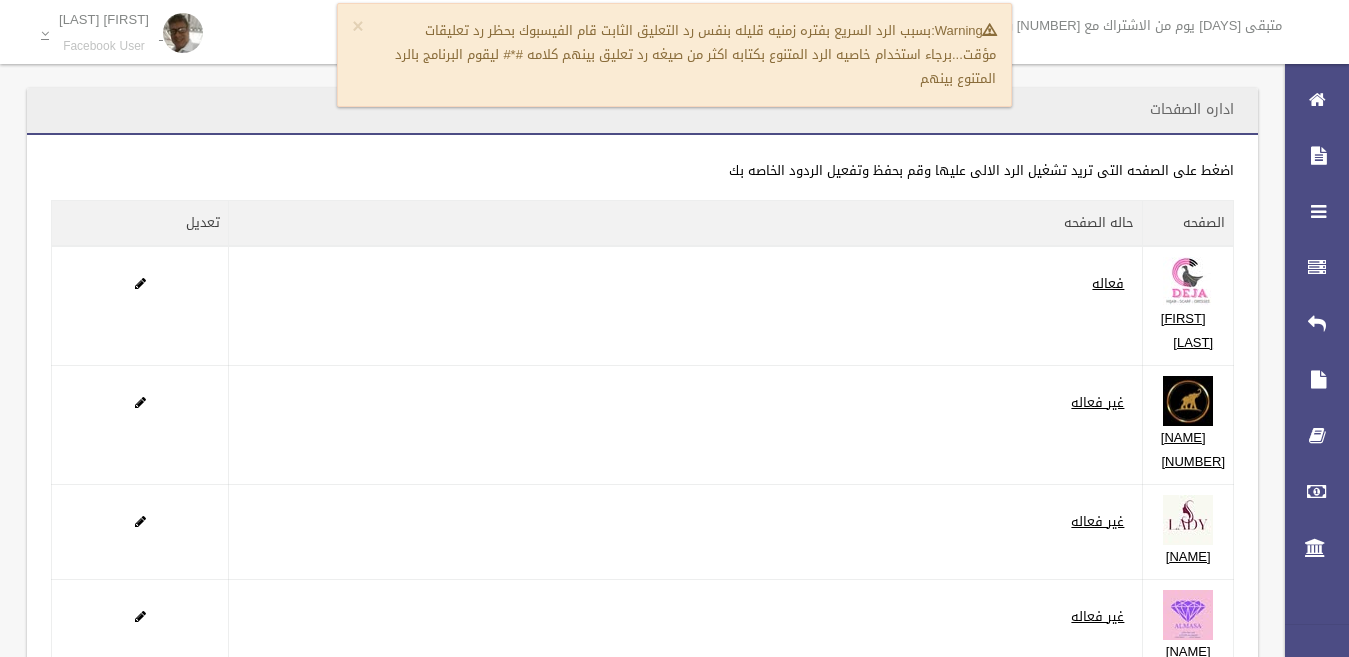 scroll, scrollTop: 0, scrollLeft: 0, axis: both 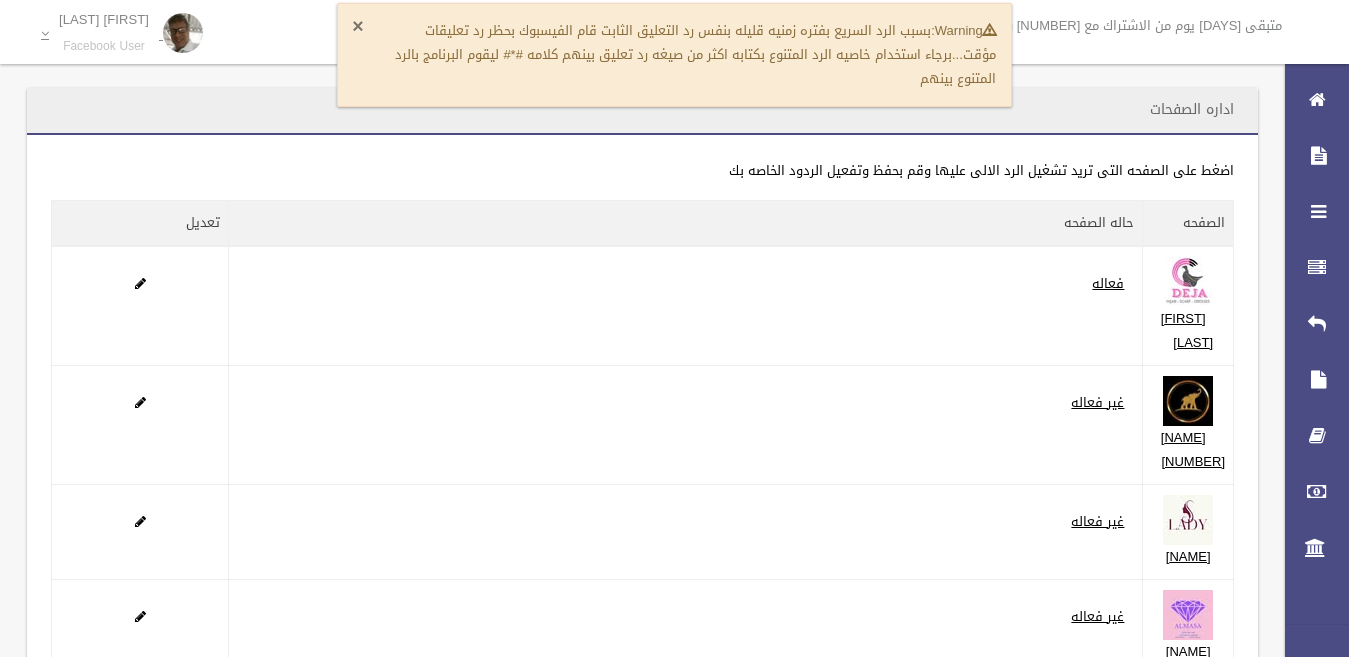 click on "×" at bounding box center (357, 27) 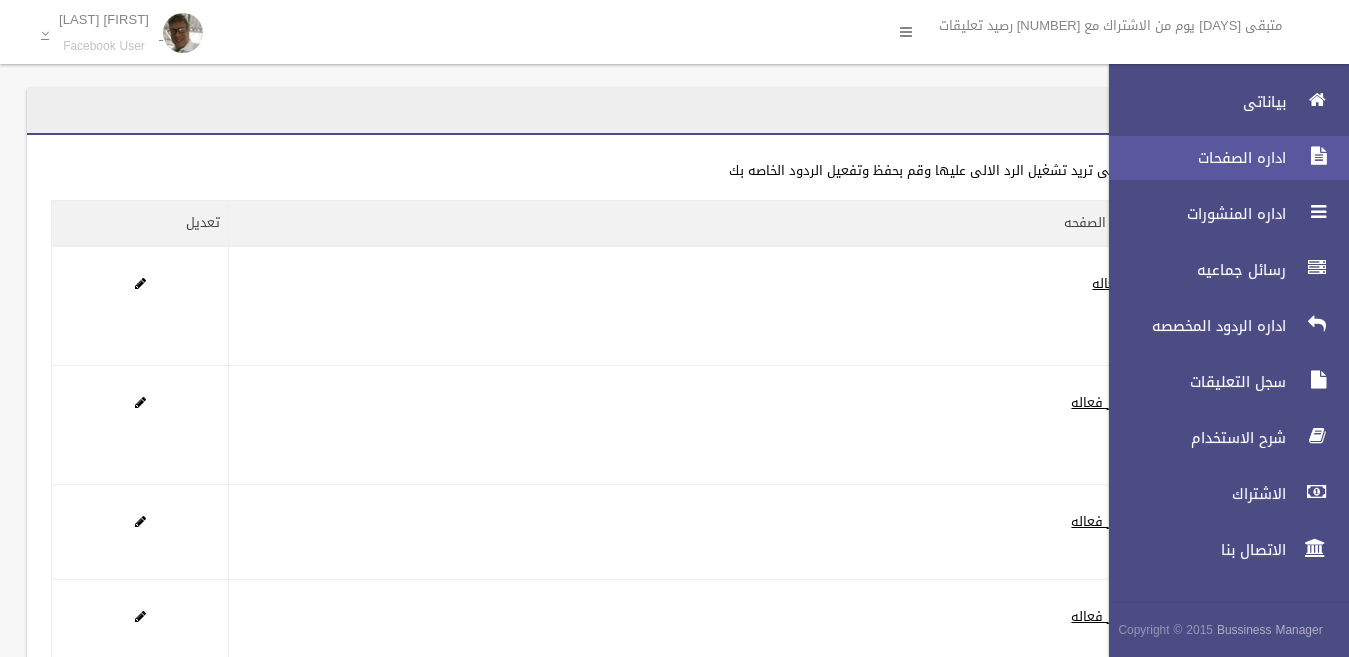 click on "اداره الصفحات" at bounding box center (1192, 158) 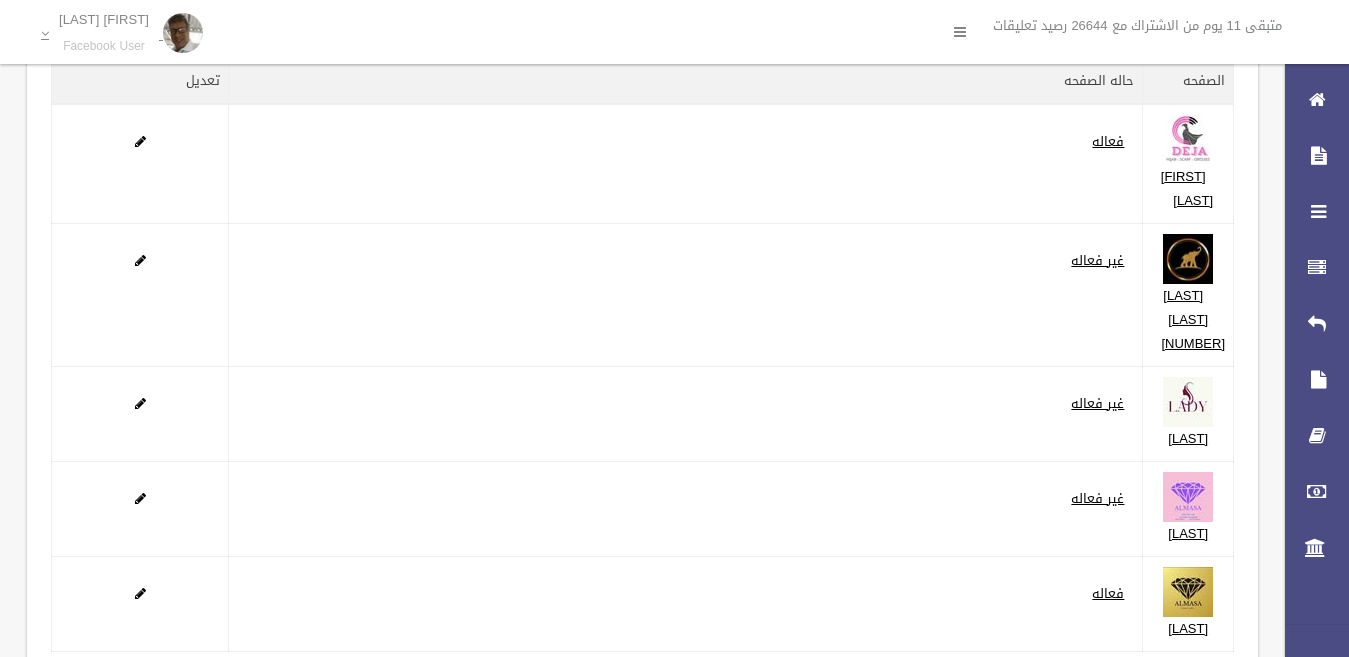 scroll, scrollTop: 0, scrollLeft: 0, axis: both 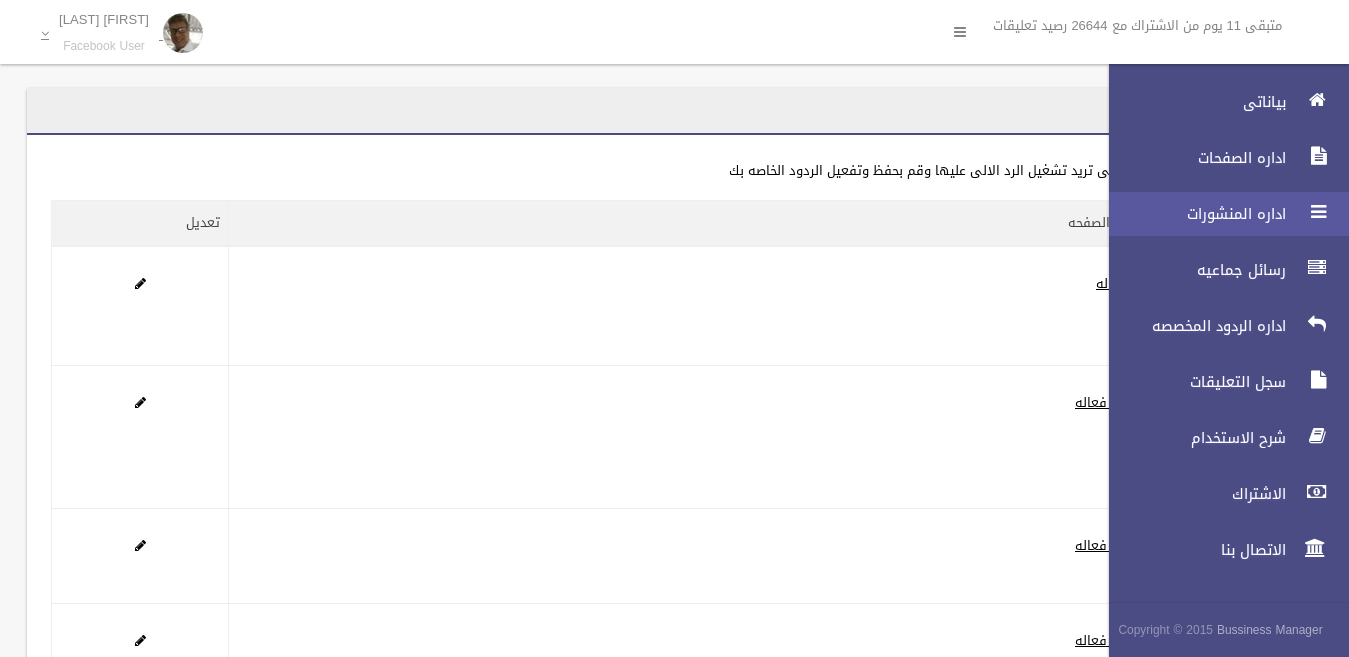 click on "اداره المنشورات" at bounding box center (1192, 214) 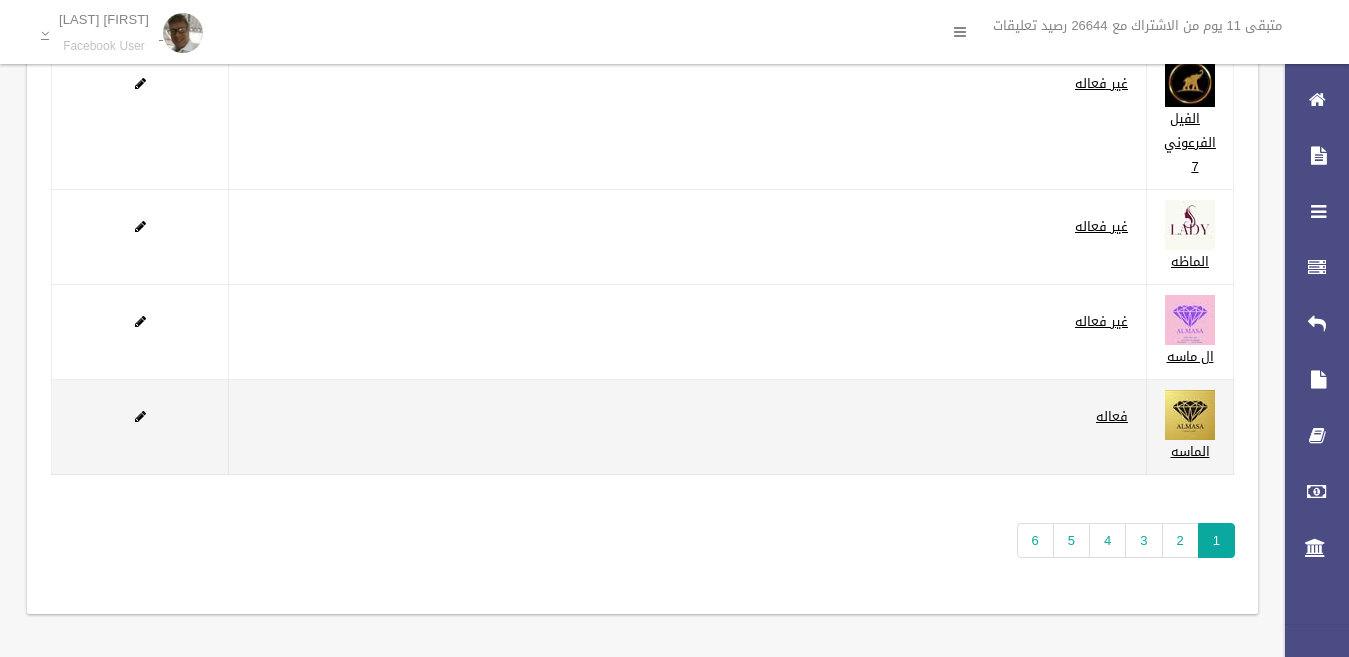 scroll, scrollTop: 324, scrollLeft: 0, axis: vertical 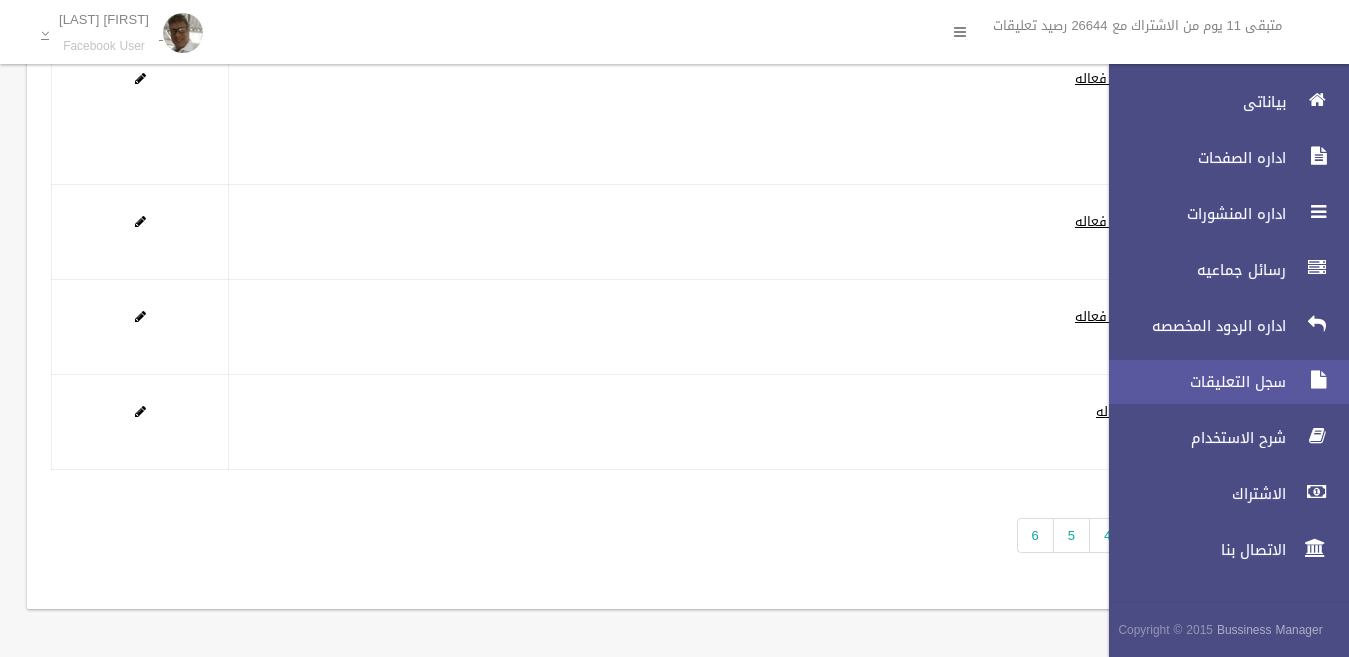 click on "سجل التعليقات" at bounding box center (1192, 382) 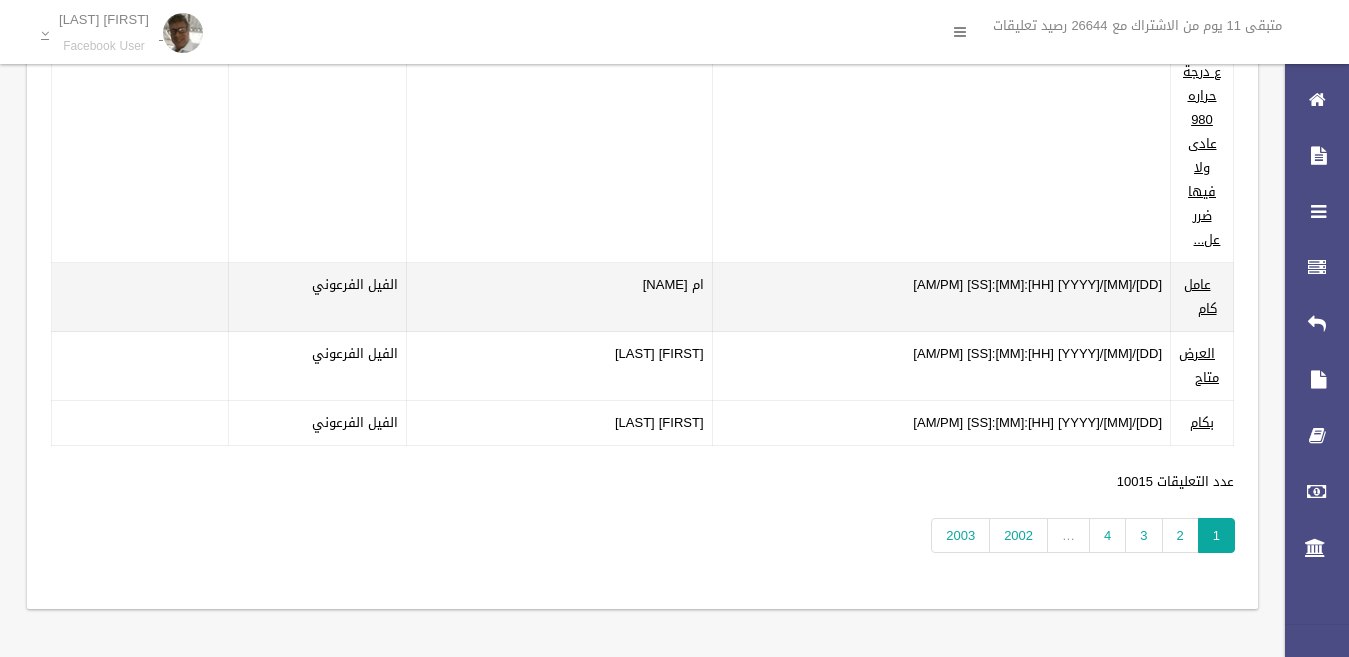scroll, scrollTop: 0, scrollLeft: 0, axis: both 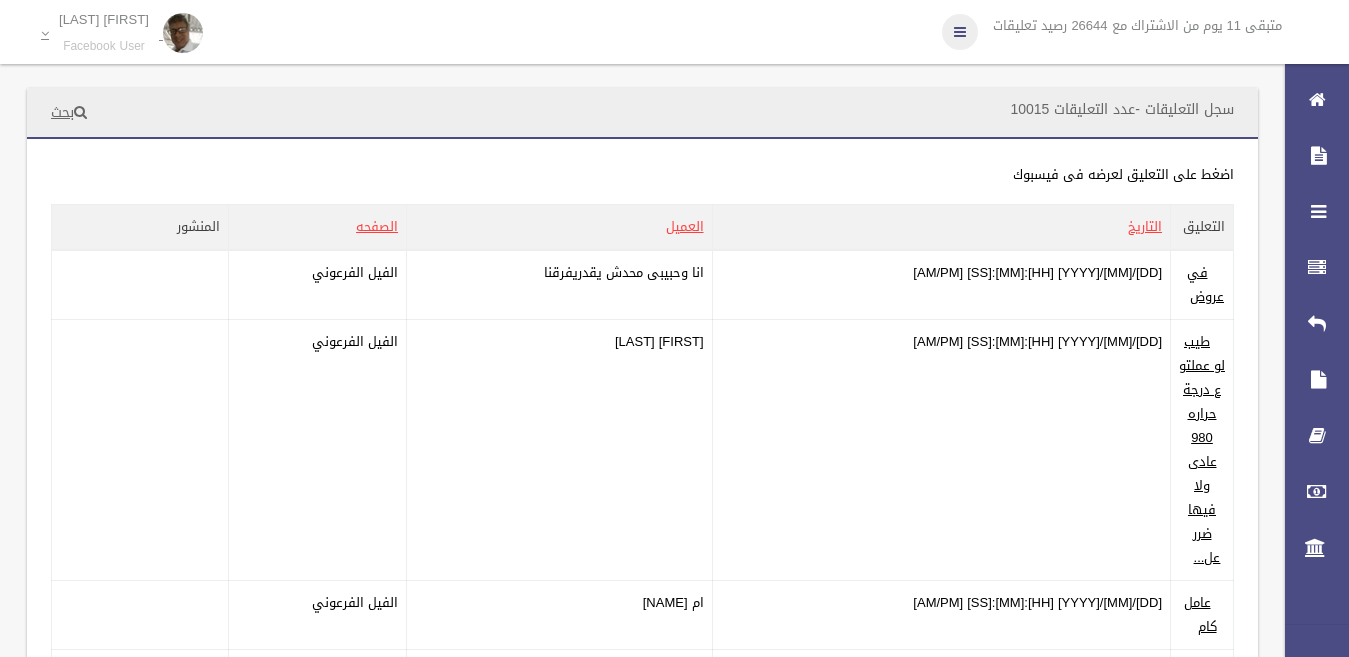 click at bounding box center [960, 32] 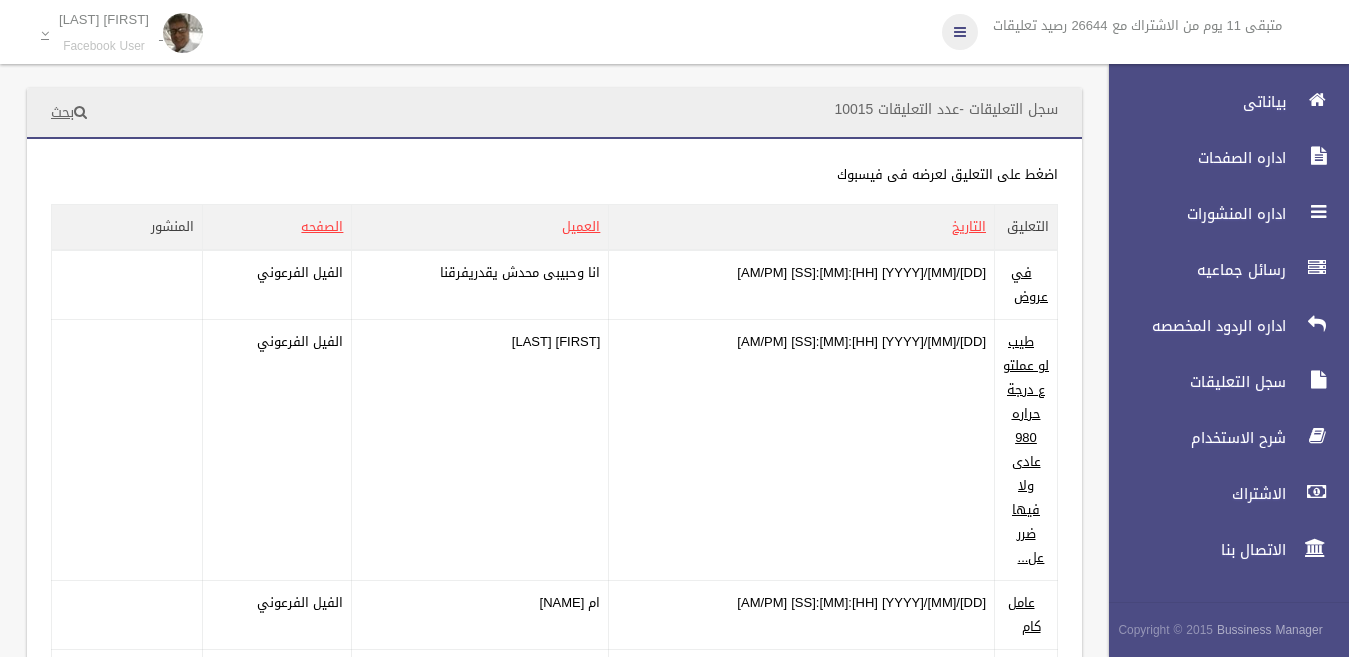 click at bounding box center [960, 32] 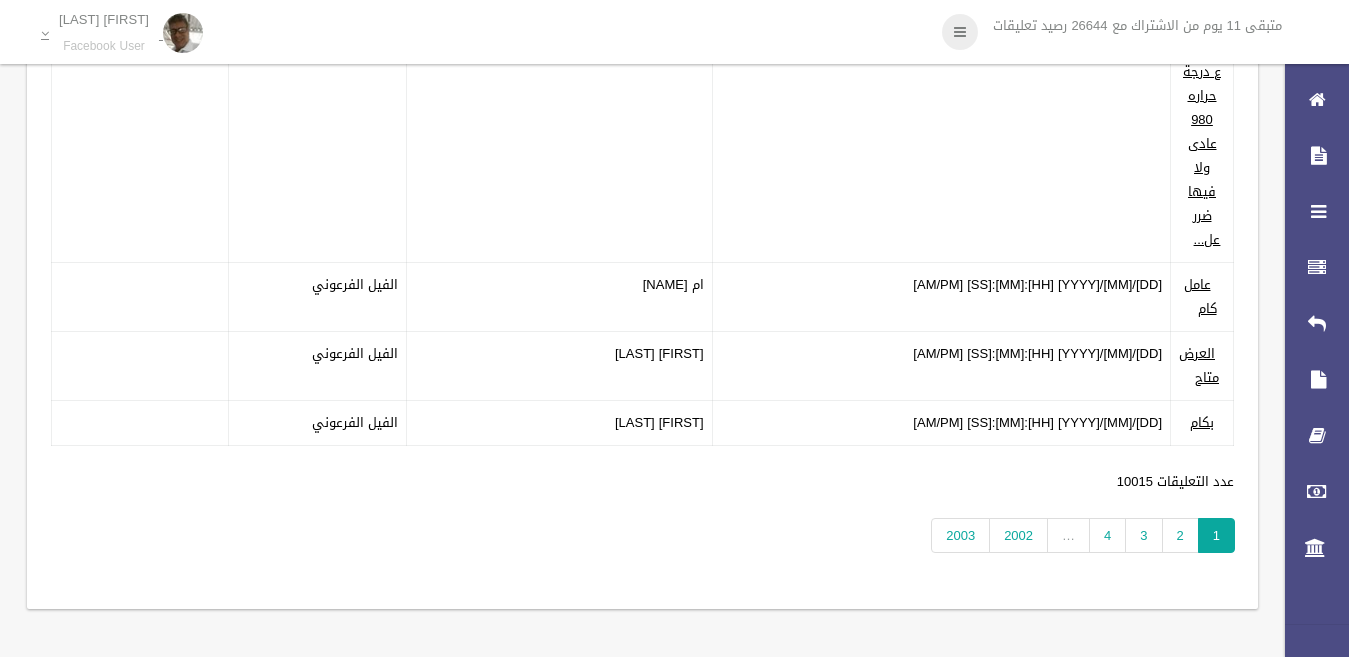 scroll, scrollTop: 342, scrollLeft: 0, axis: vertical 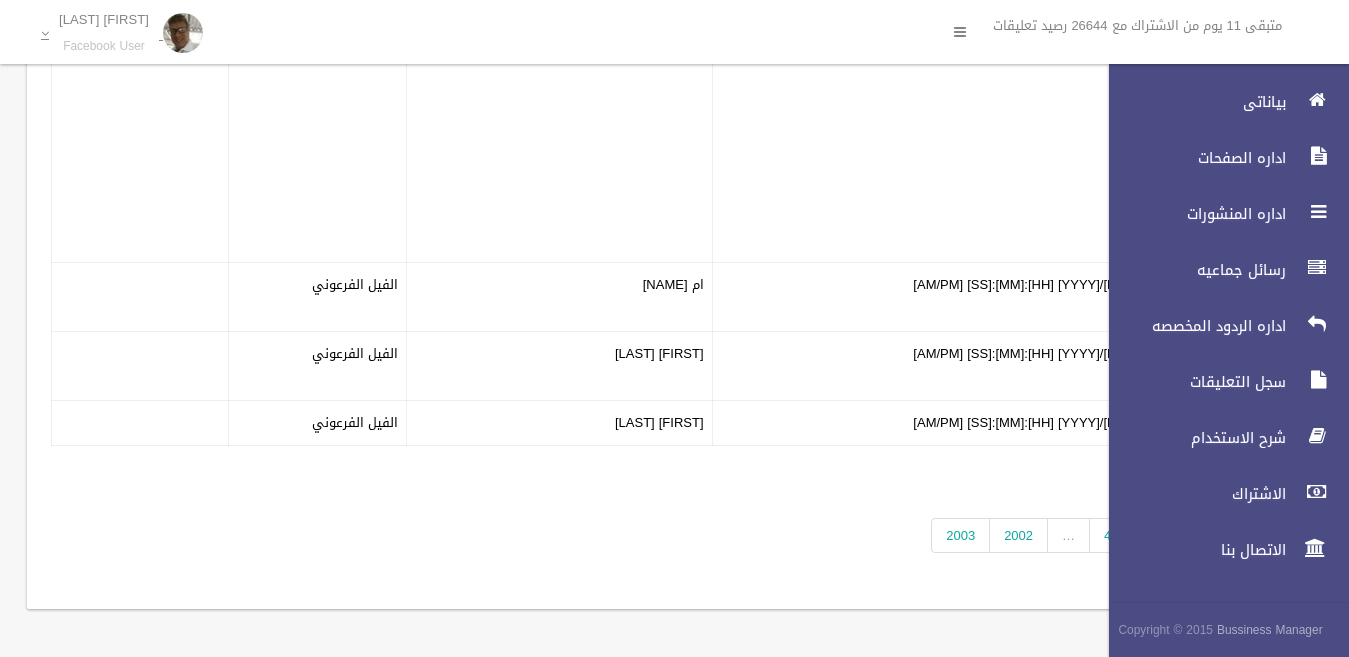 click on "متبقى 11 يوم من الاشتراك مع 26644 رصيد تعليقات
[FIRST] [LAST]   Facebook User
اعادت تسجيل الصفحات
تسجيل الخروج" at bounding box center [674, 37] 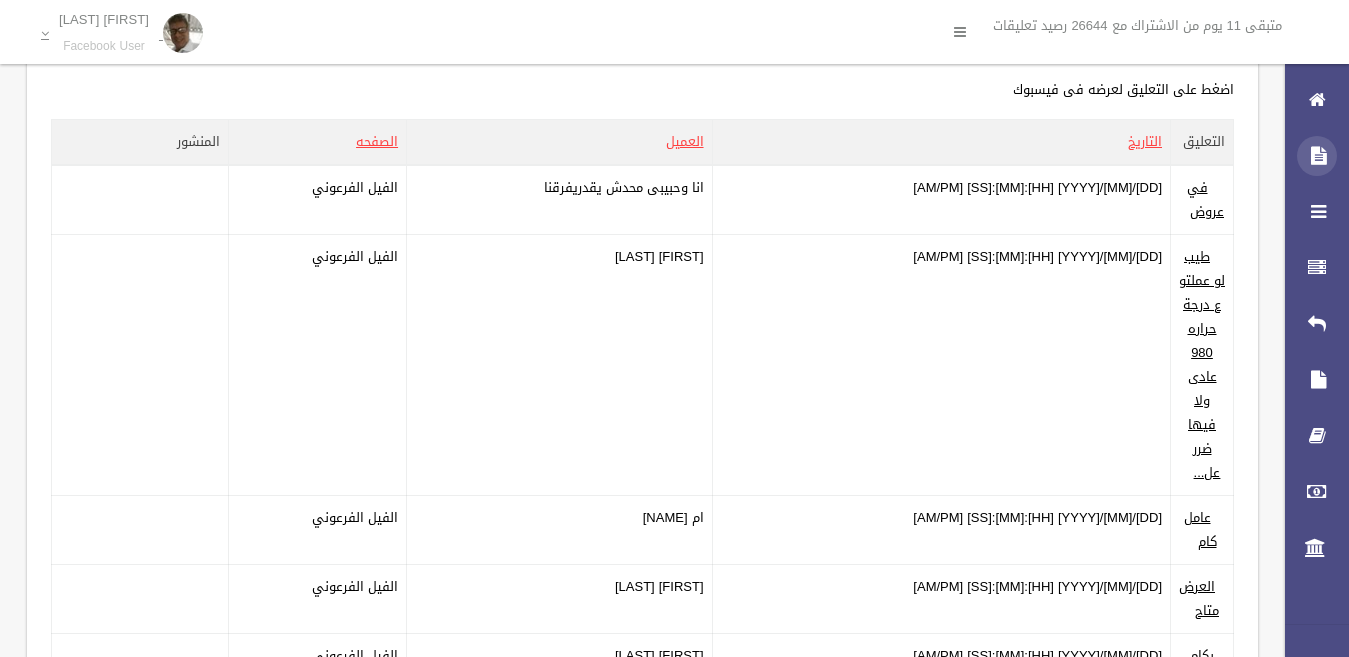 scroll, scrollTop: 300, scrollLeft: 0, axis: vertical 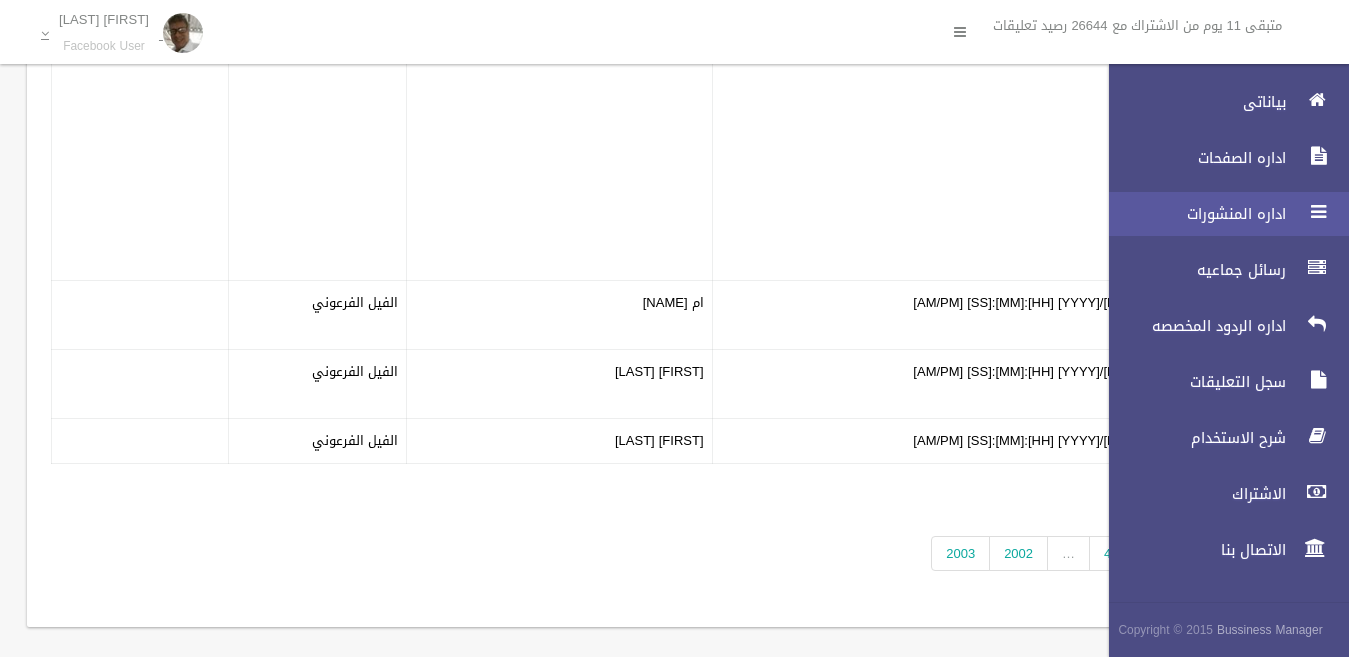 click on "اداره المنشورات" at bounding box center (1192, 214) 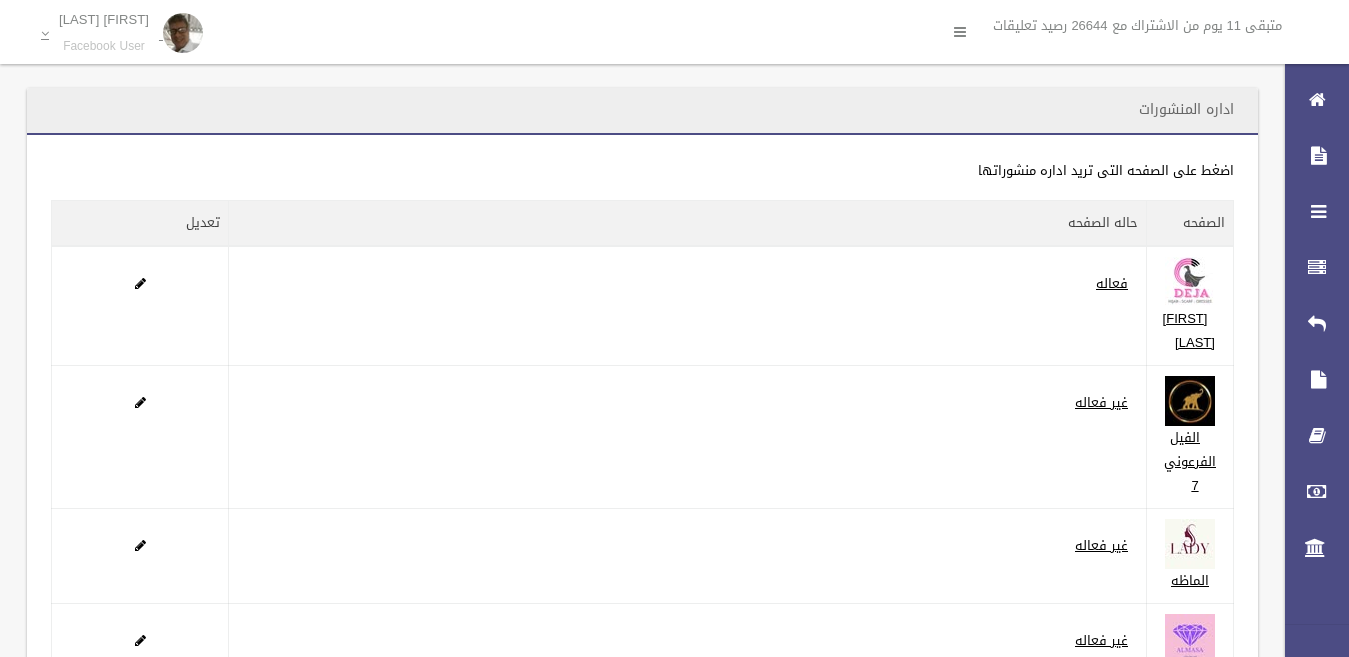 scroll, scrollTop: 0, scrollLeft: 0, axis: both 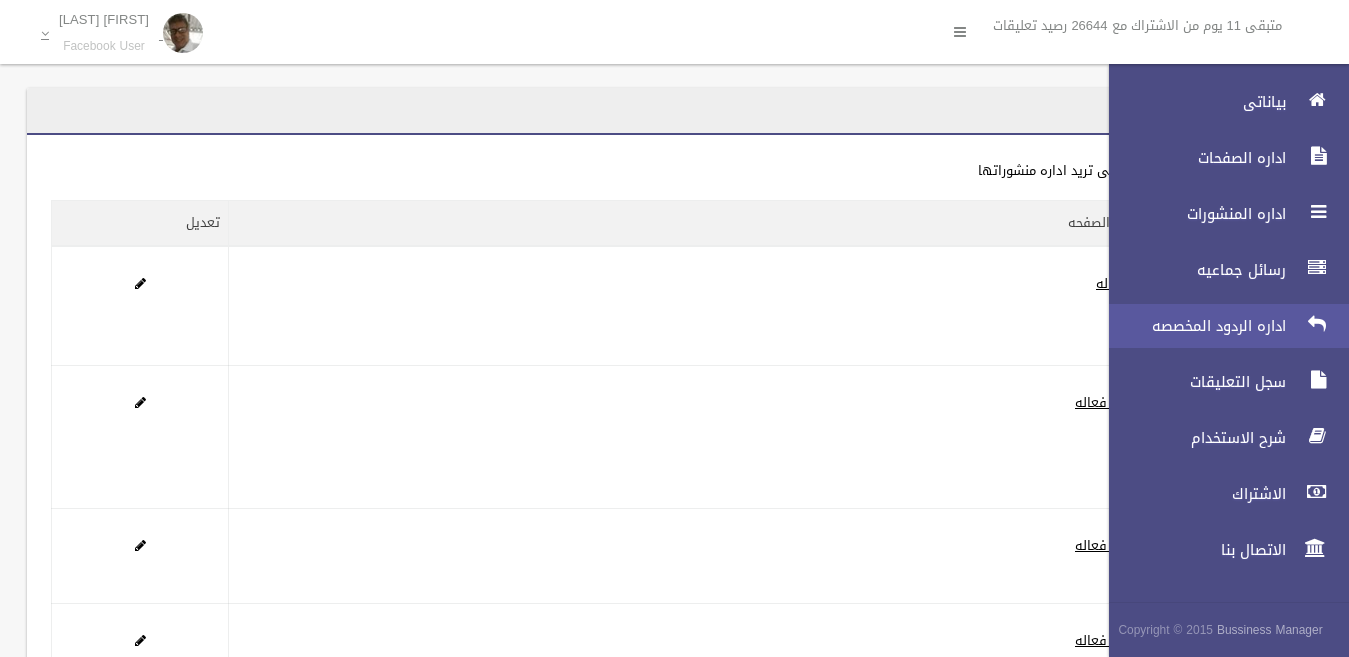 click on "اداره الردود المخصصه" at bounding box center [1220, 326] 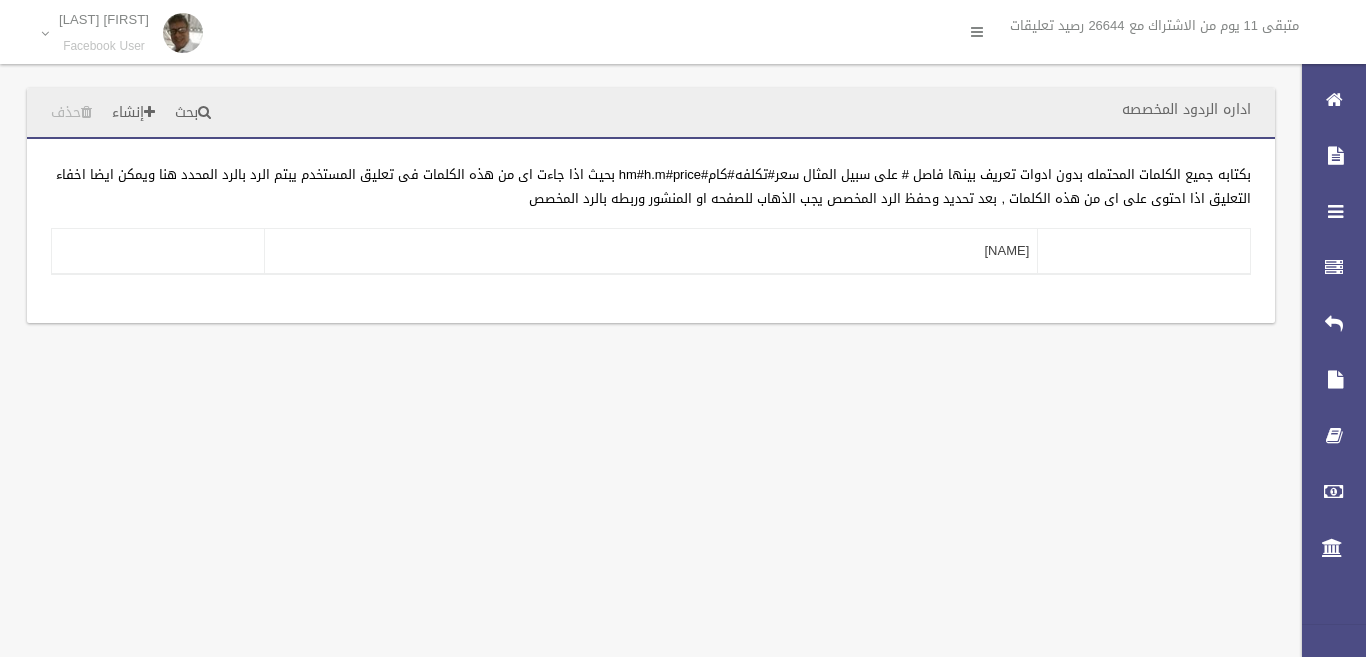 scroll, scrollTop: 0, scrollLeft: 0, axis: both 